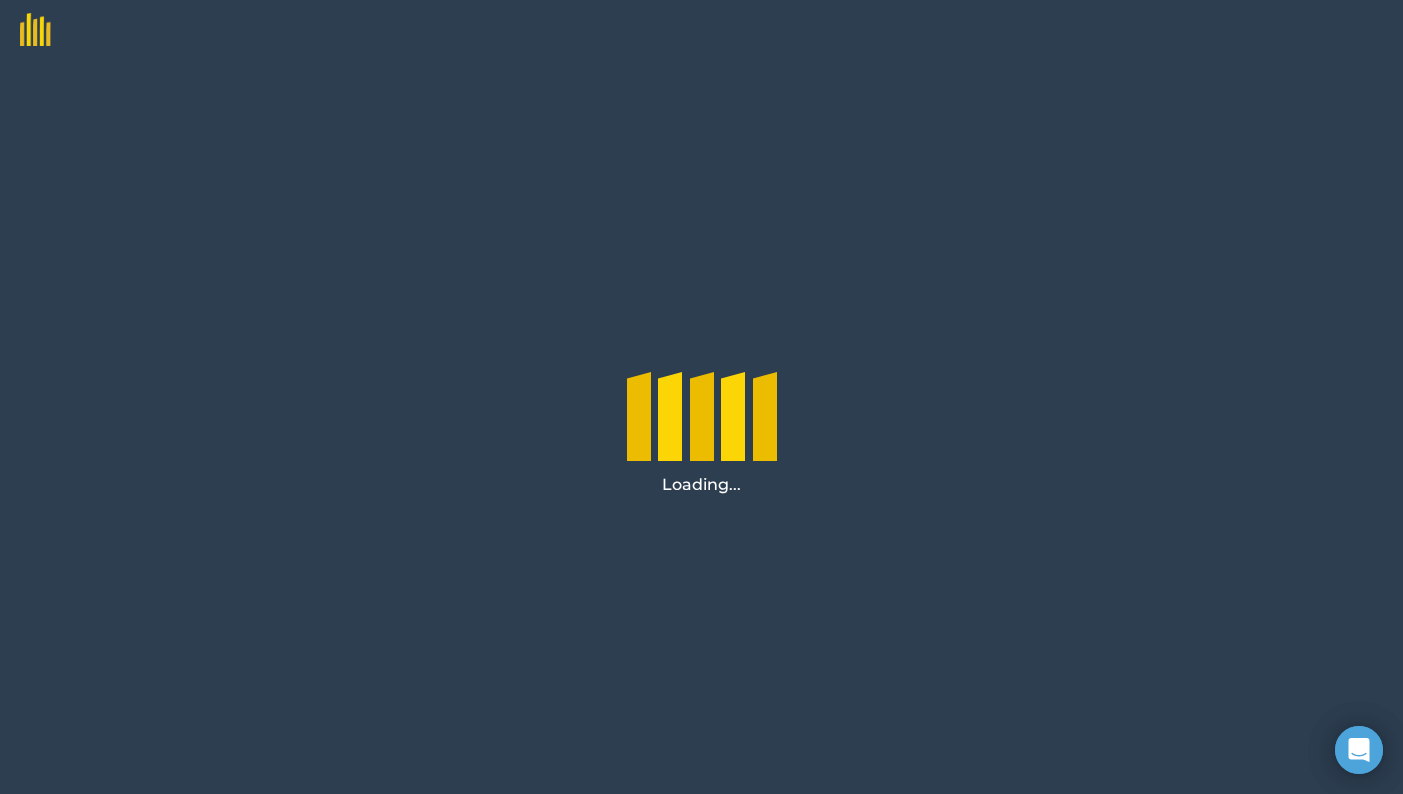 scroll, scrollTop: 0, scrollLeft: 0, axis: both 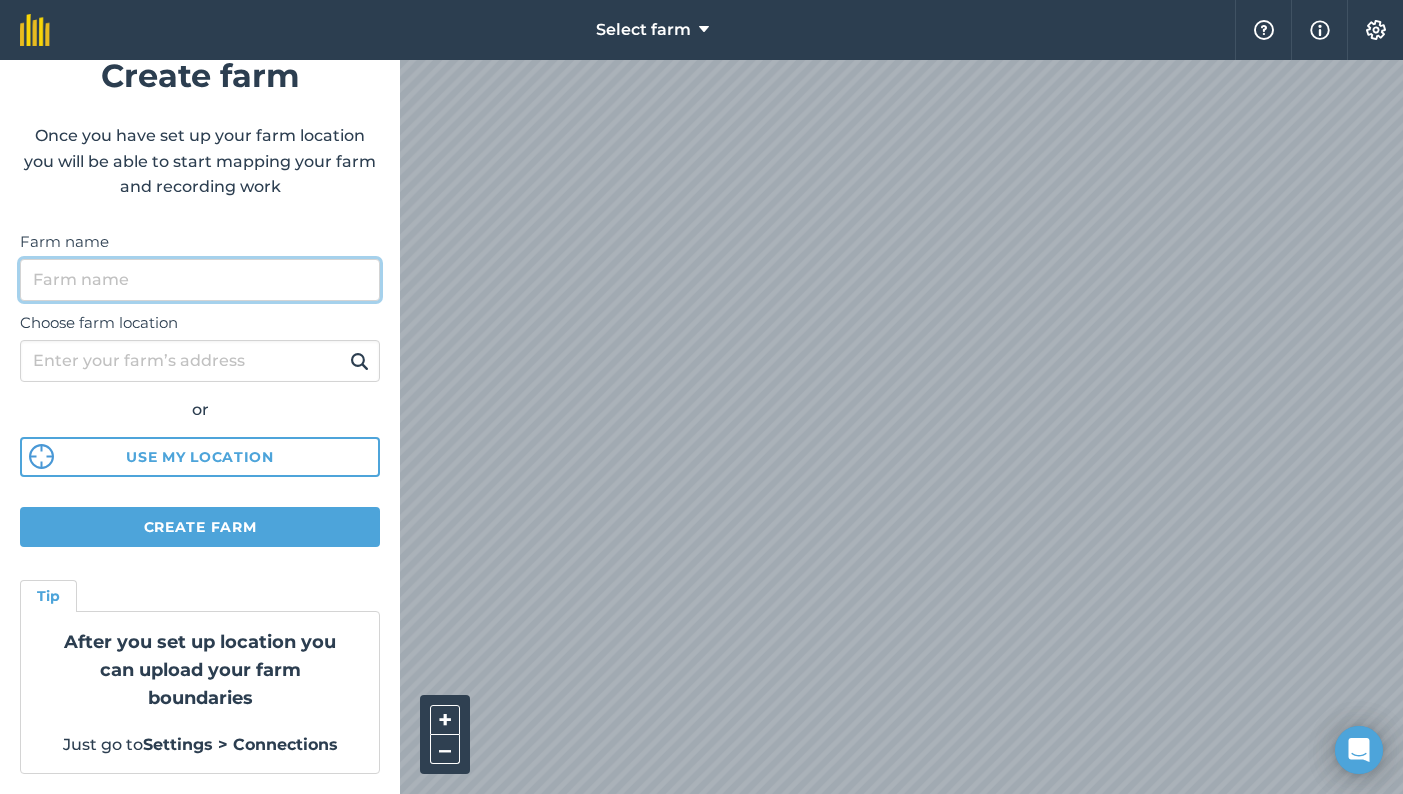 click on "Farm name" at bounding box center [200, 280] 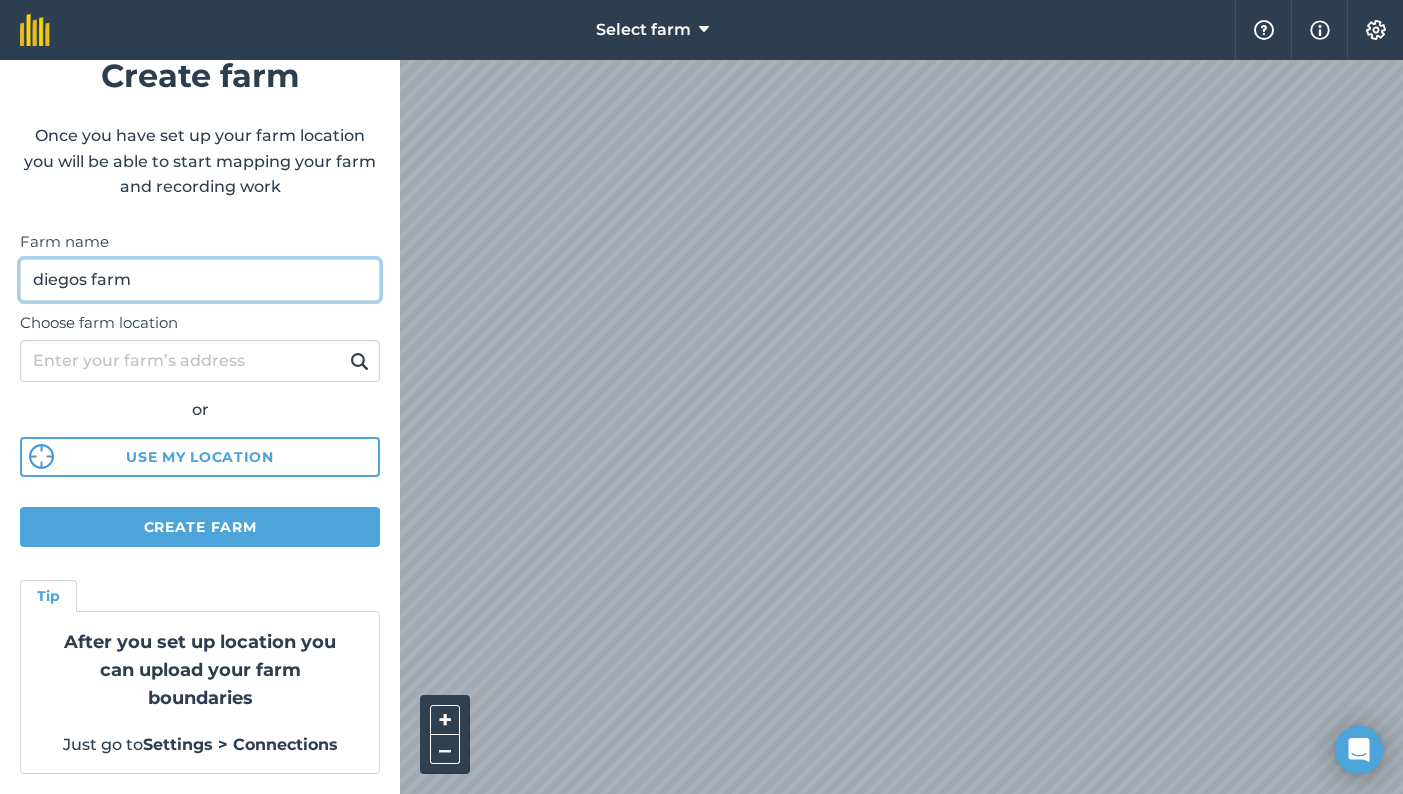 type on "diegos farm" 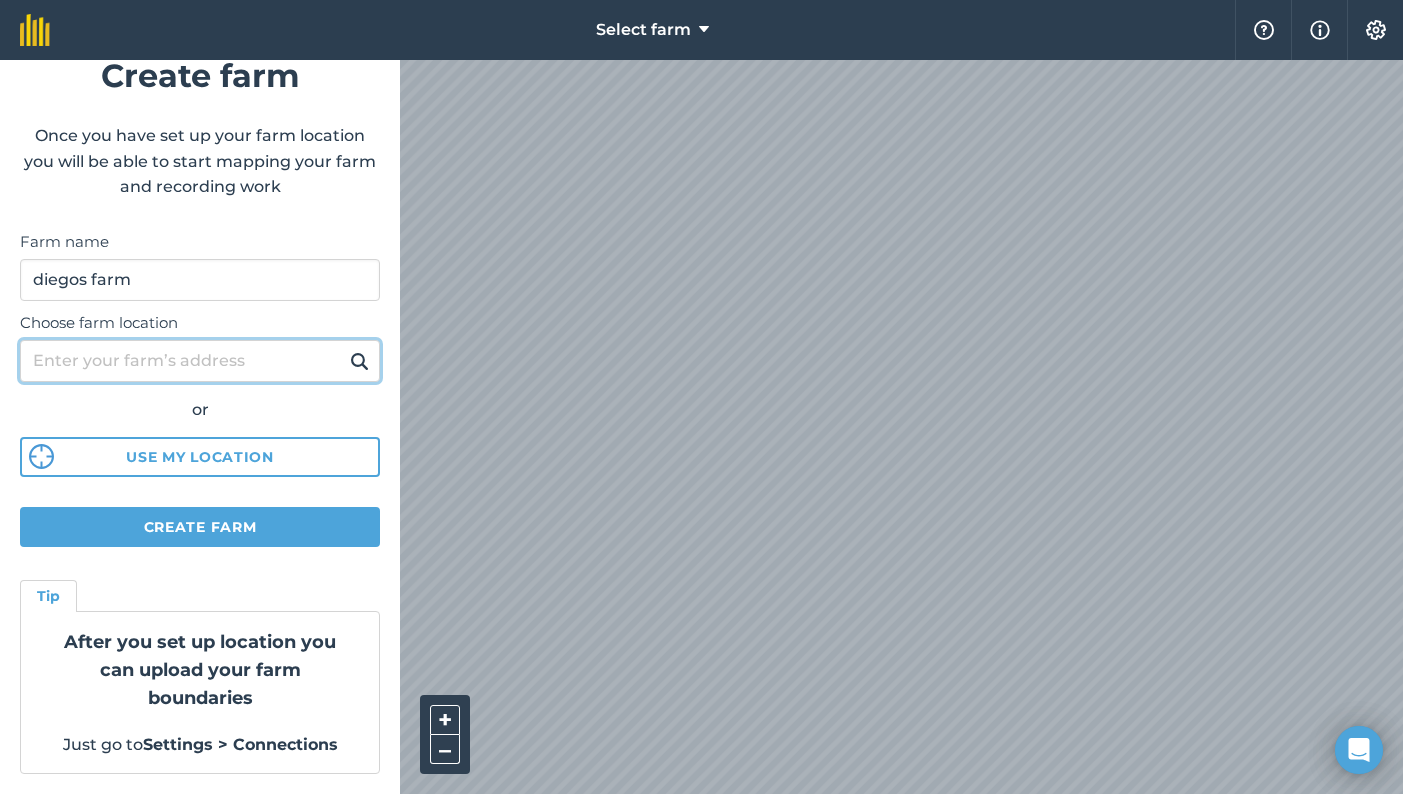 click on "Choose farm location" at bounding box center (200, 361) 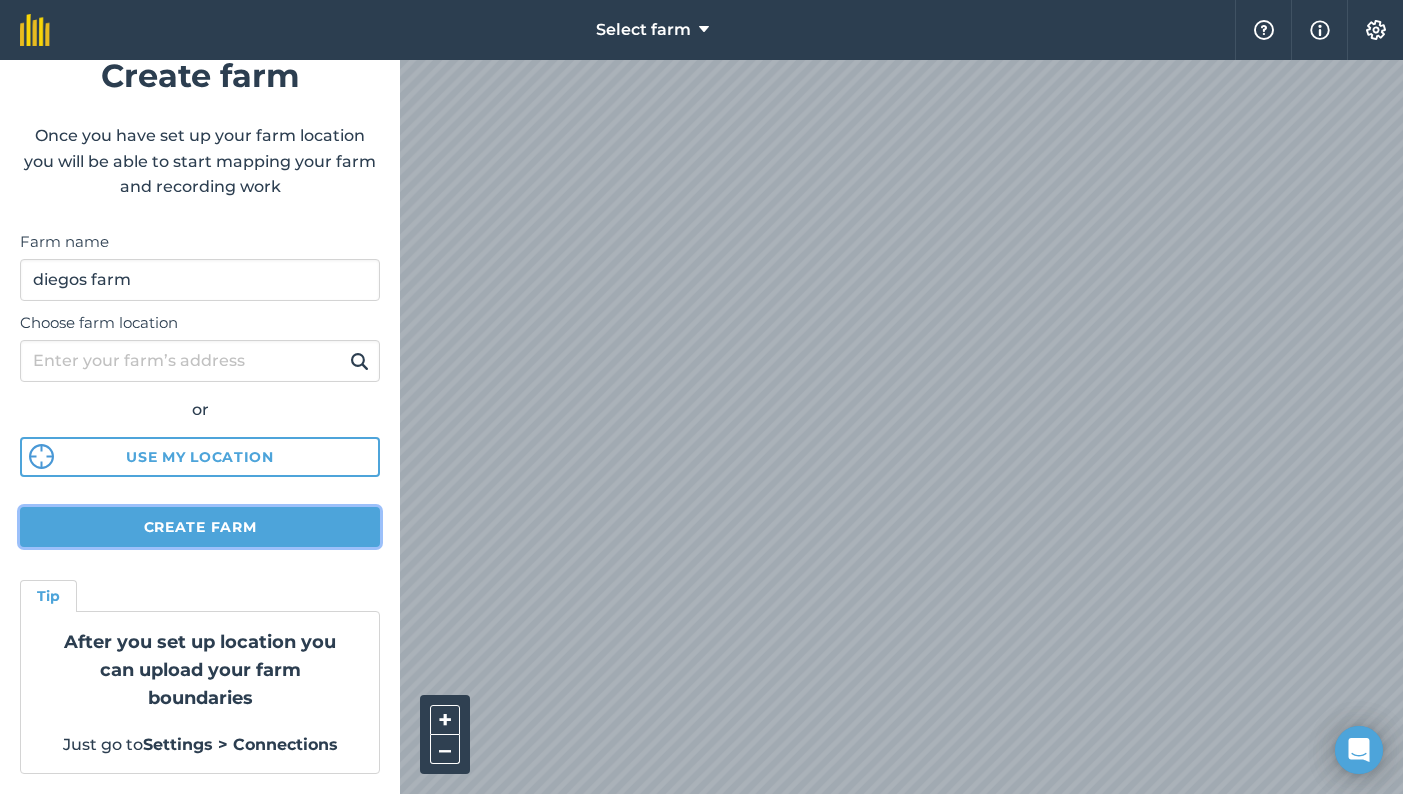 click on "Create farm" at bounding box center (200, 527) 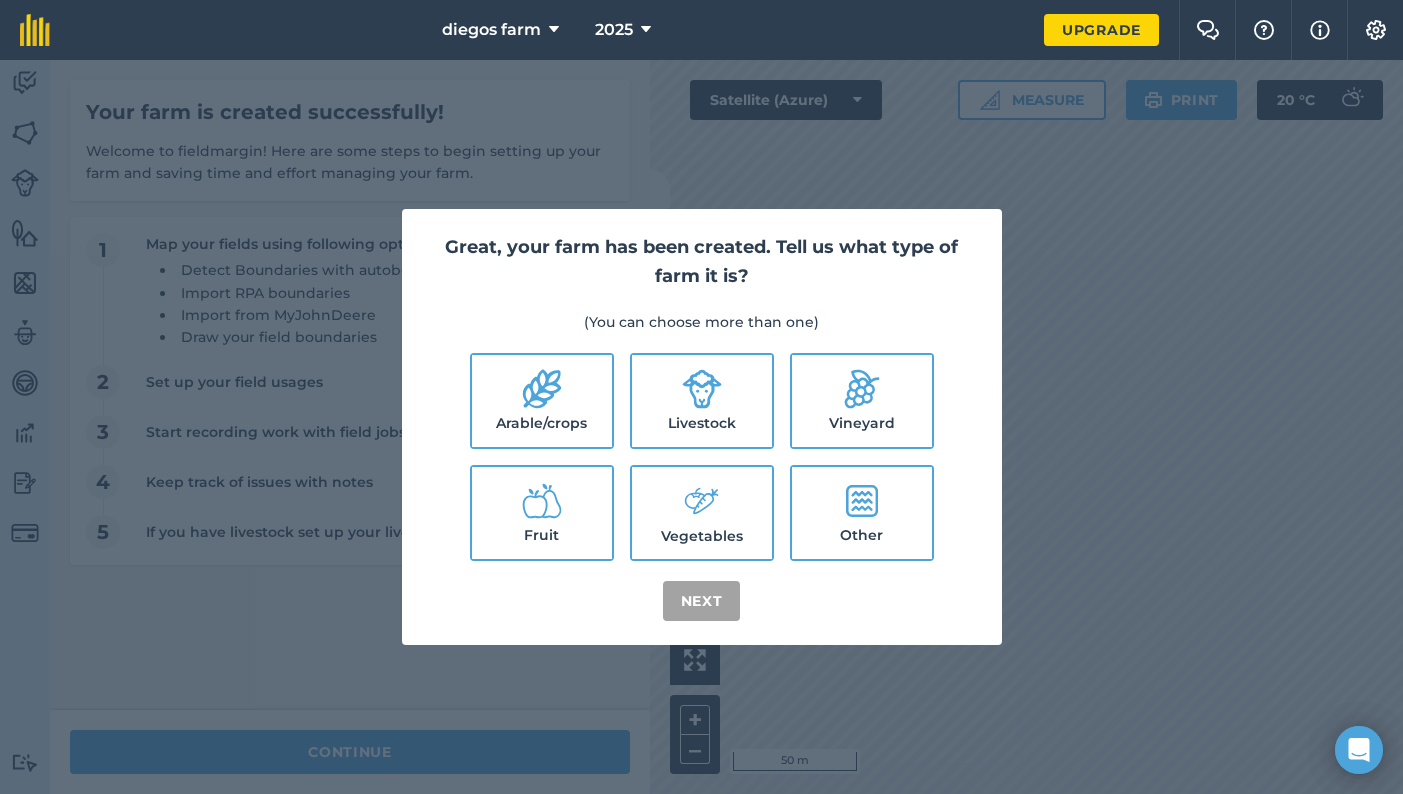 click on "Arable/crops" at bounding box center (542, 401) 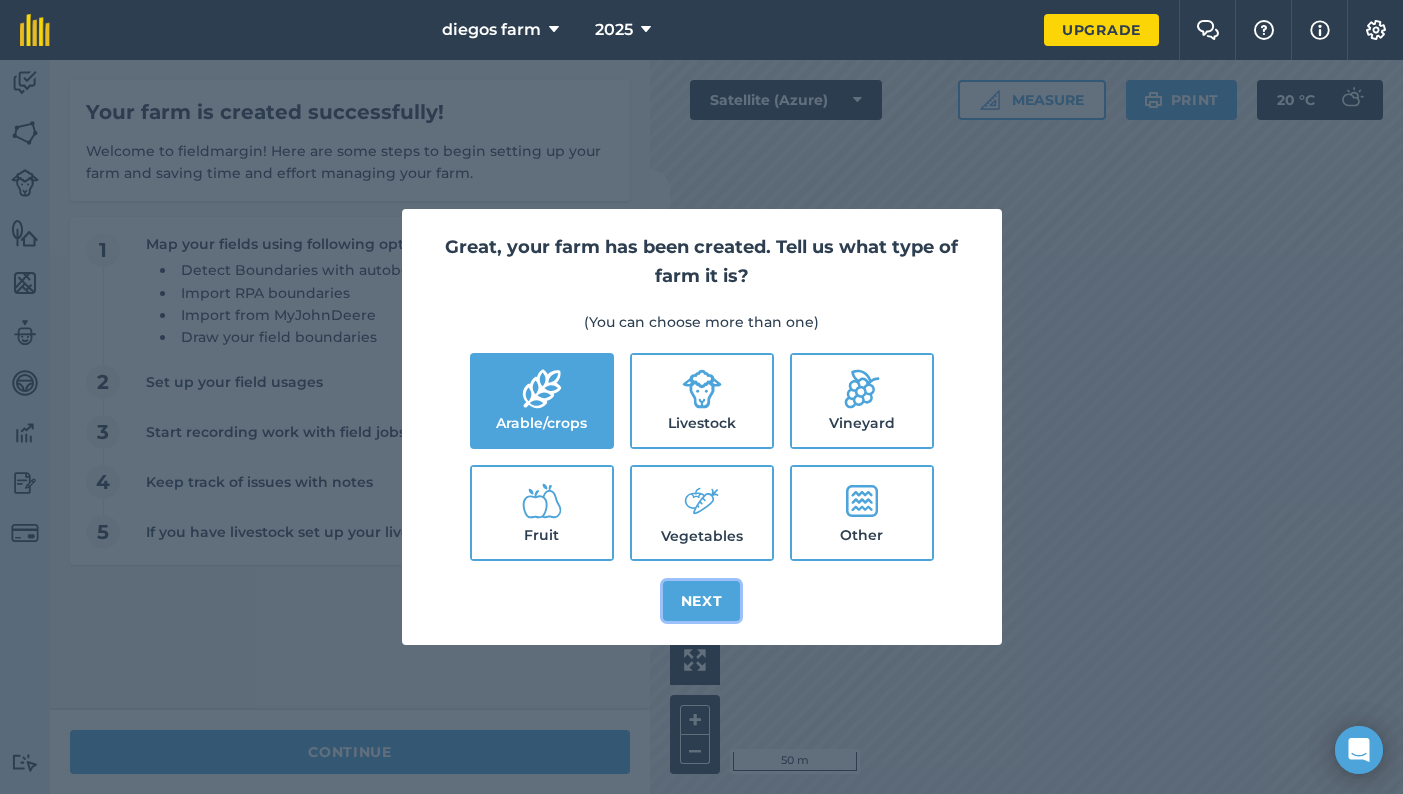 click on "Next" at bounding box center [702, 601] 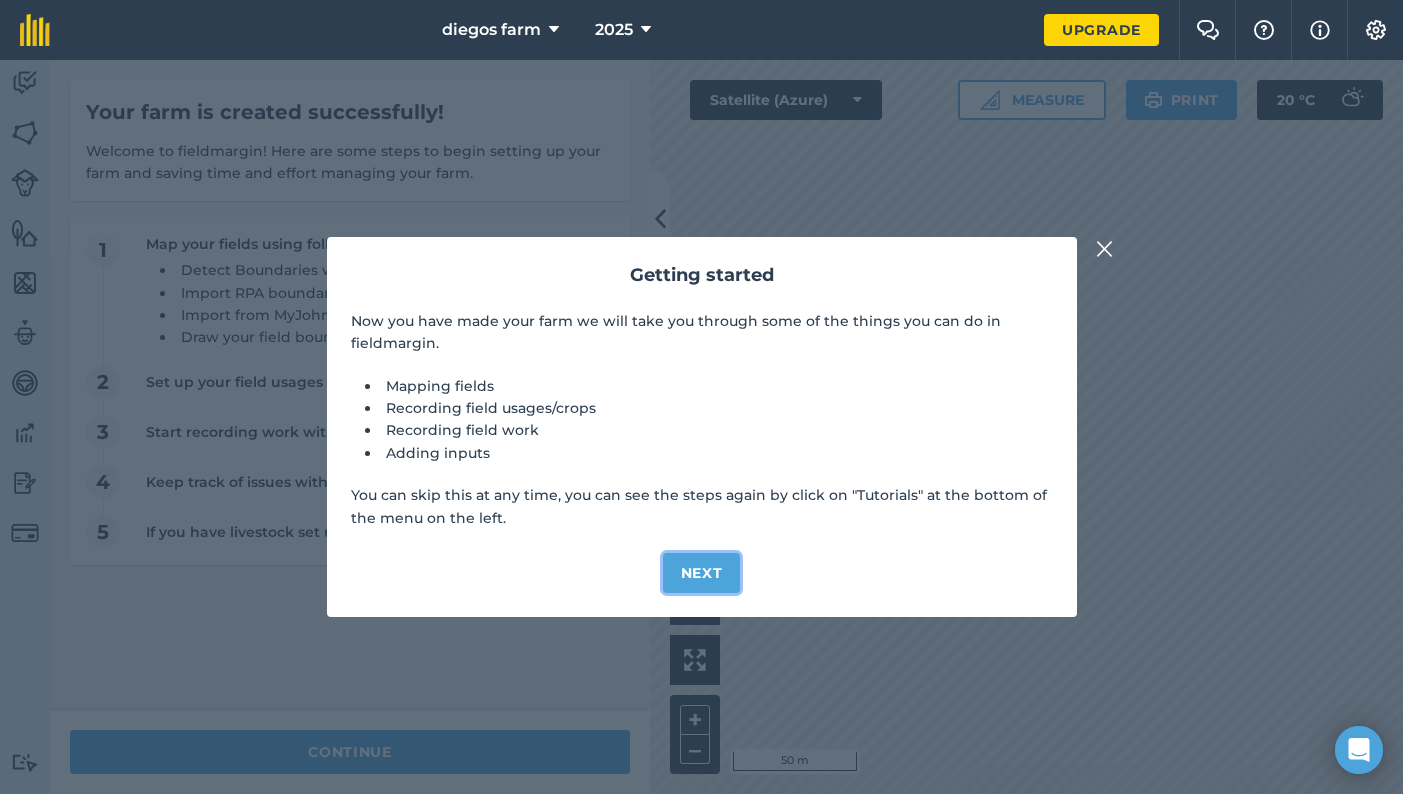 click on "Next" at bounding box center (702, 573) 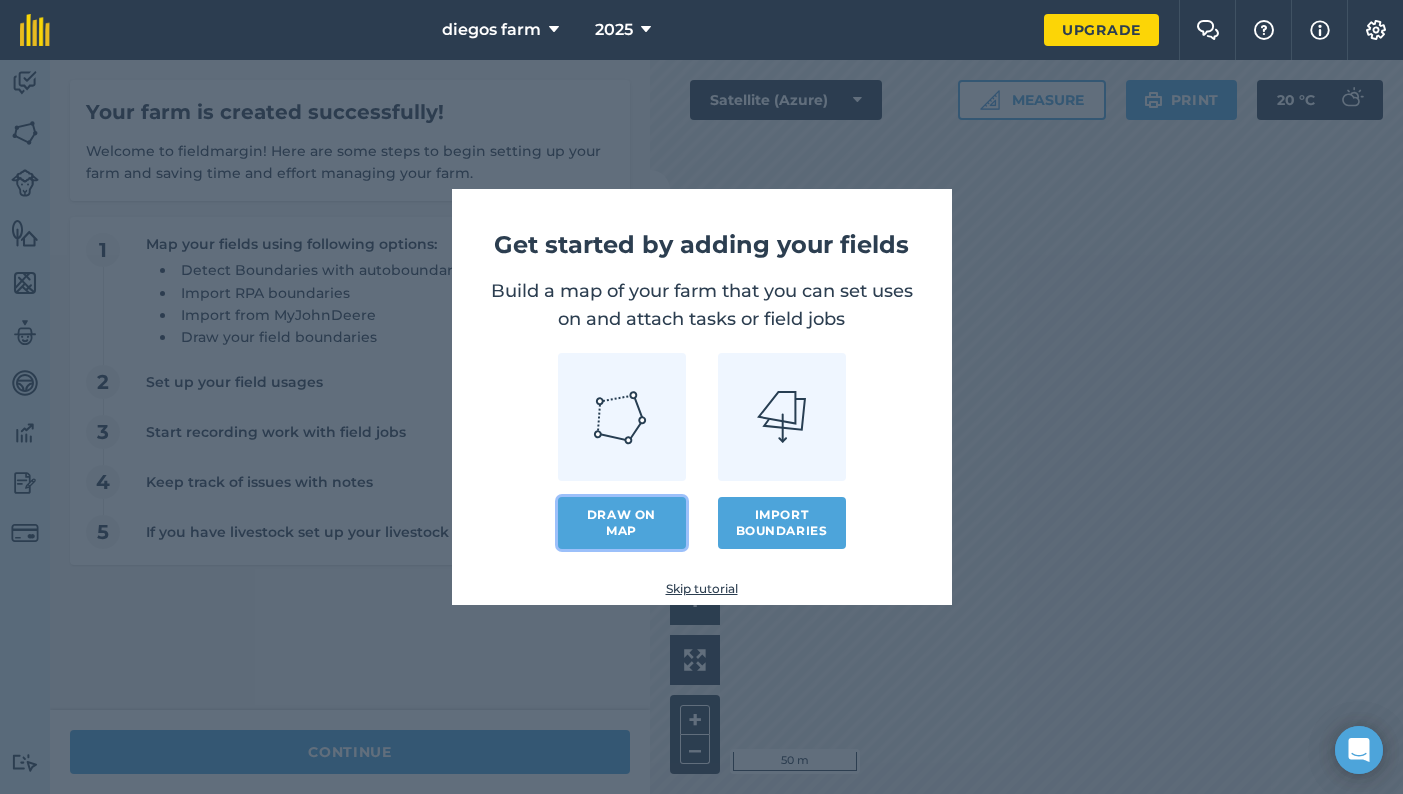 click on "Draw on map" at bounding box center (622, 523) 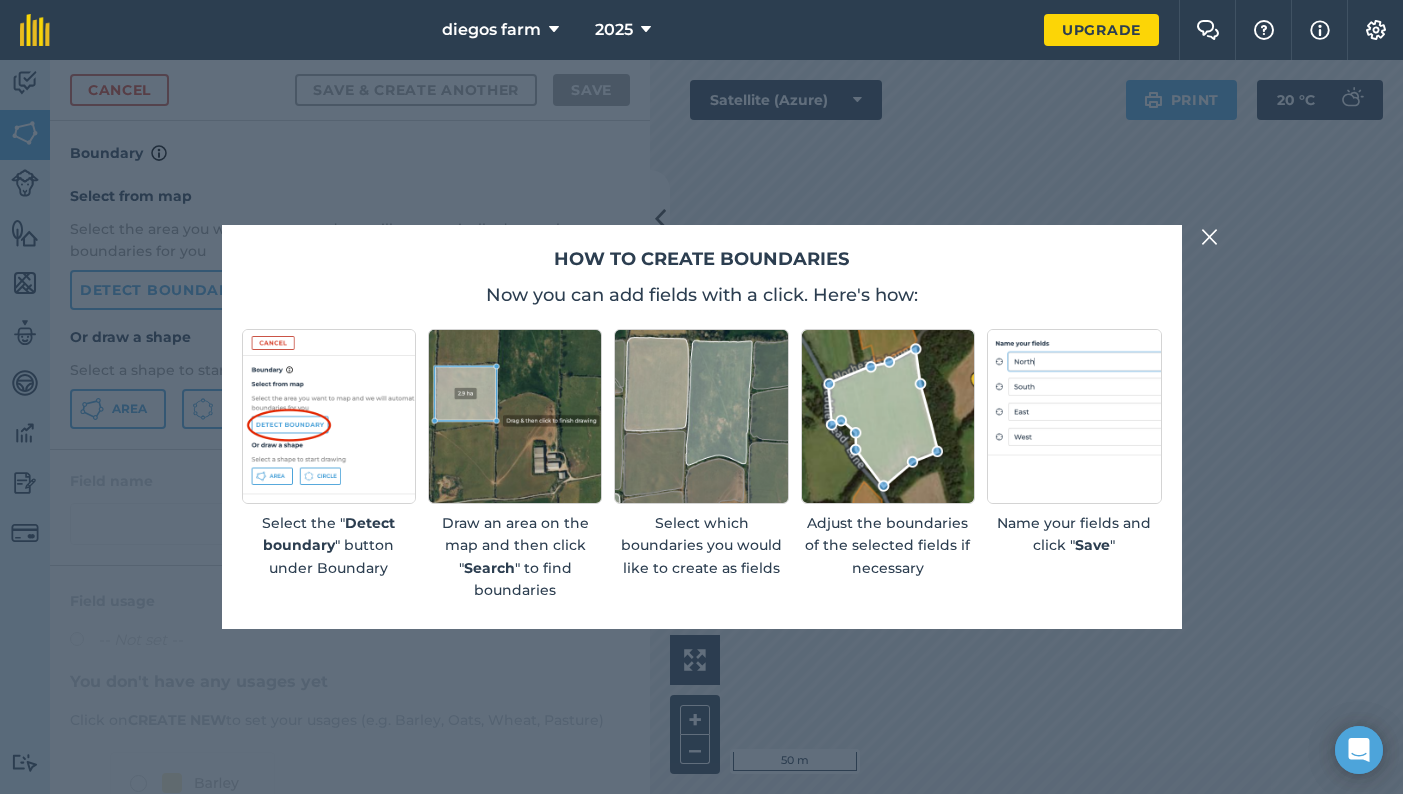 click at bounding box center [1210, 237] 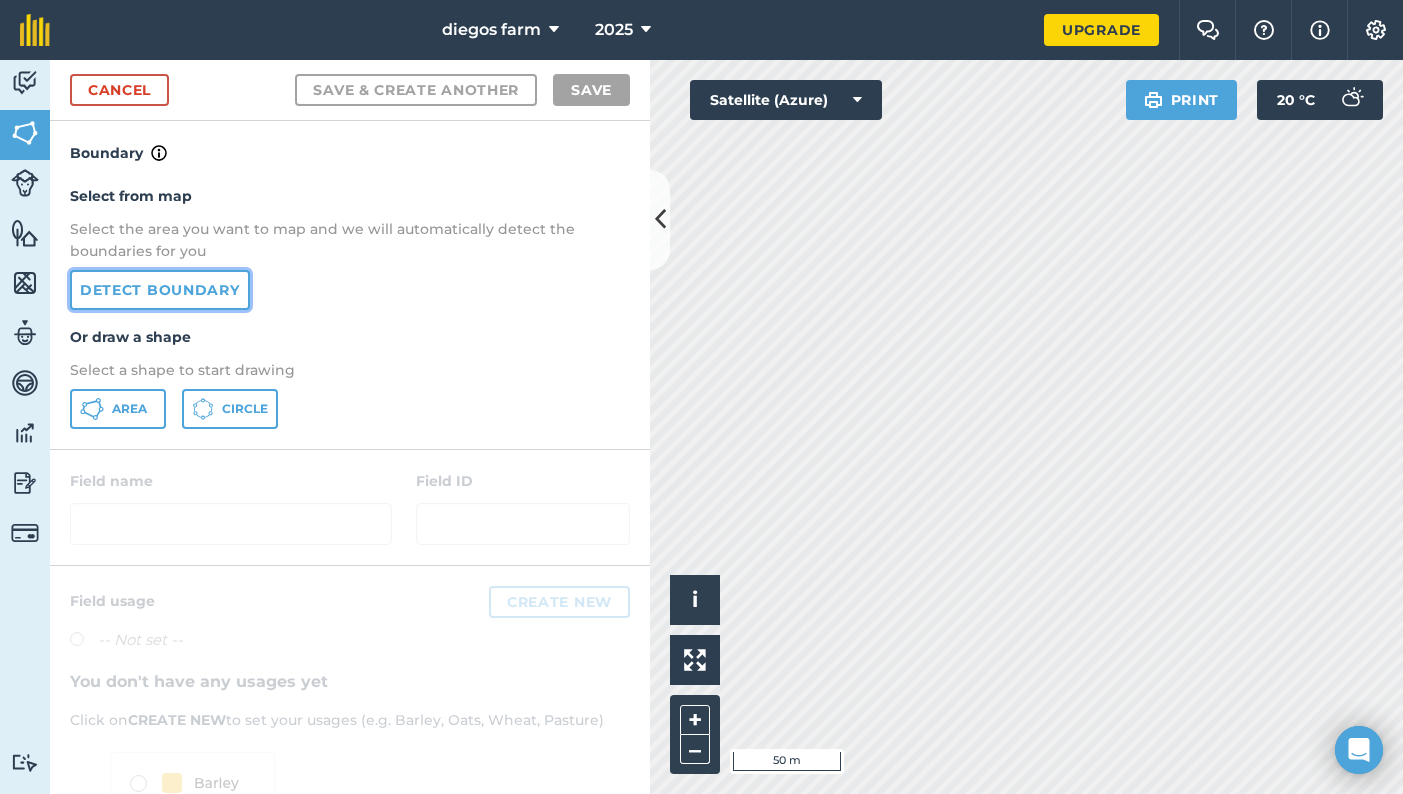 click on "Detect boundary" at bounding box center [160, 290] 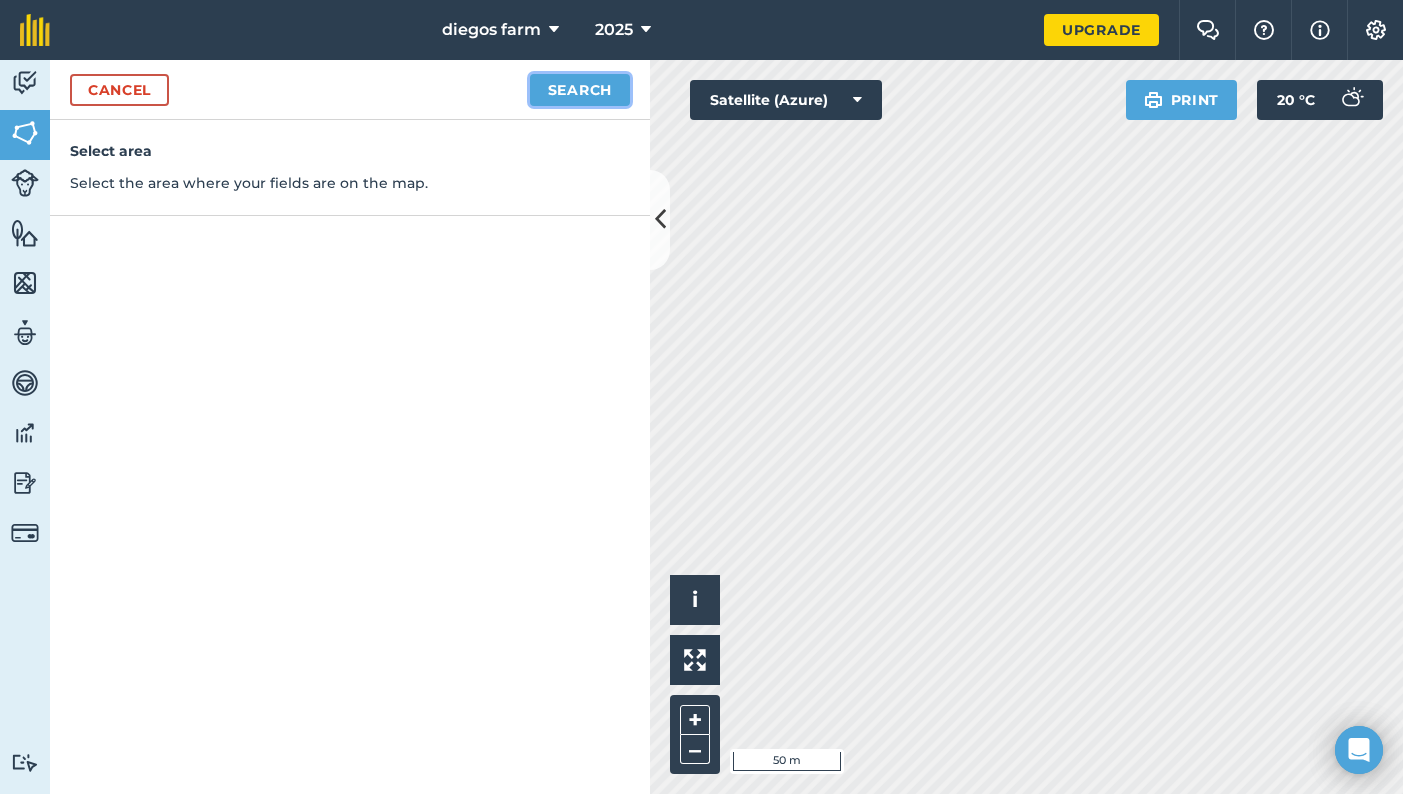 click on "Search" at bounding box center [580, 90] 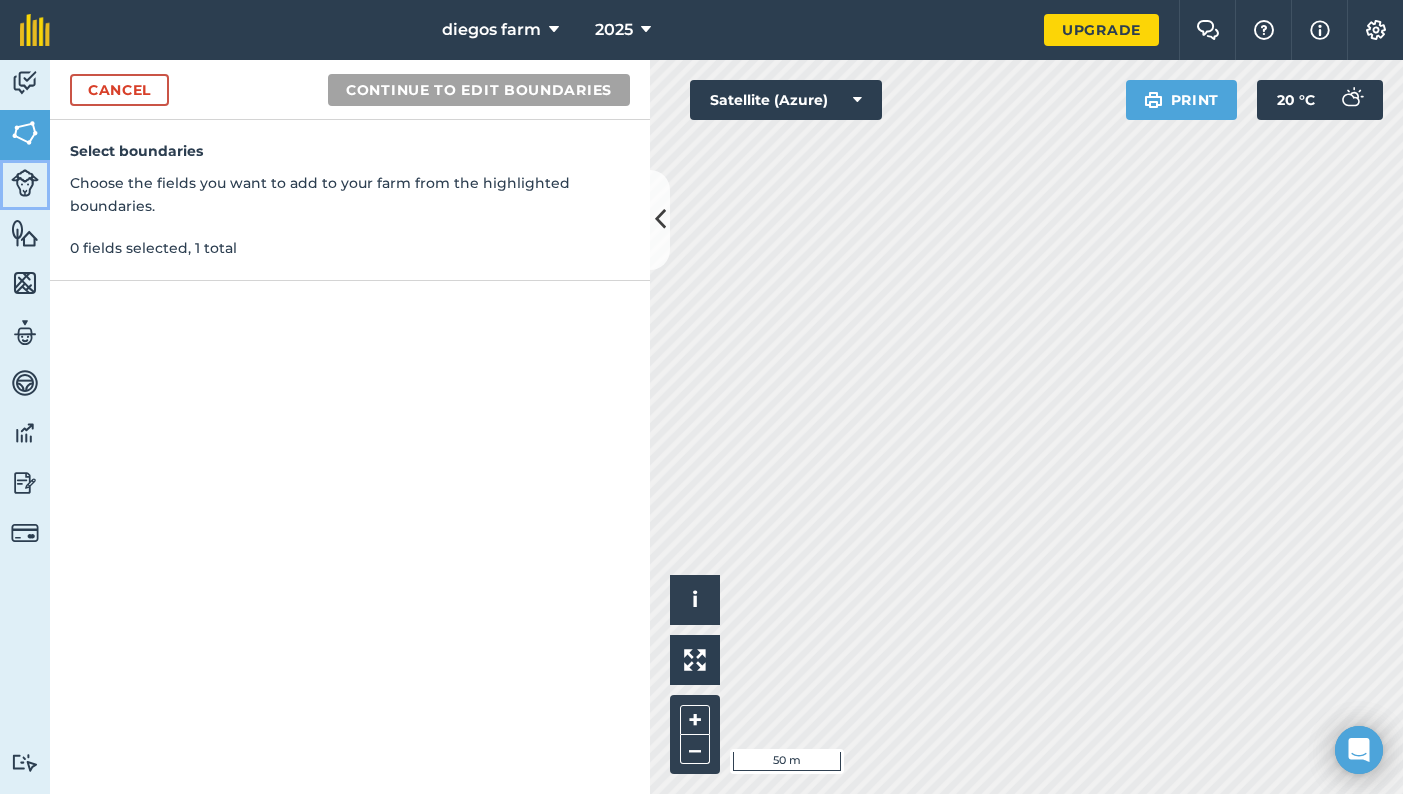 click at bounding box center (25, 183) 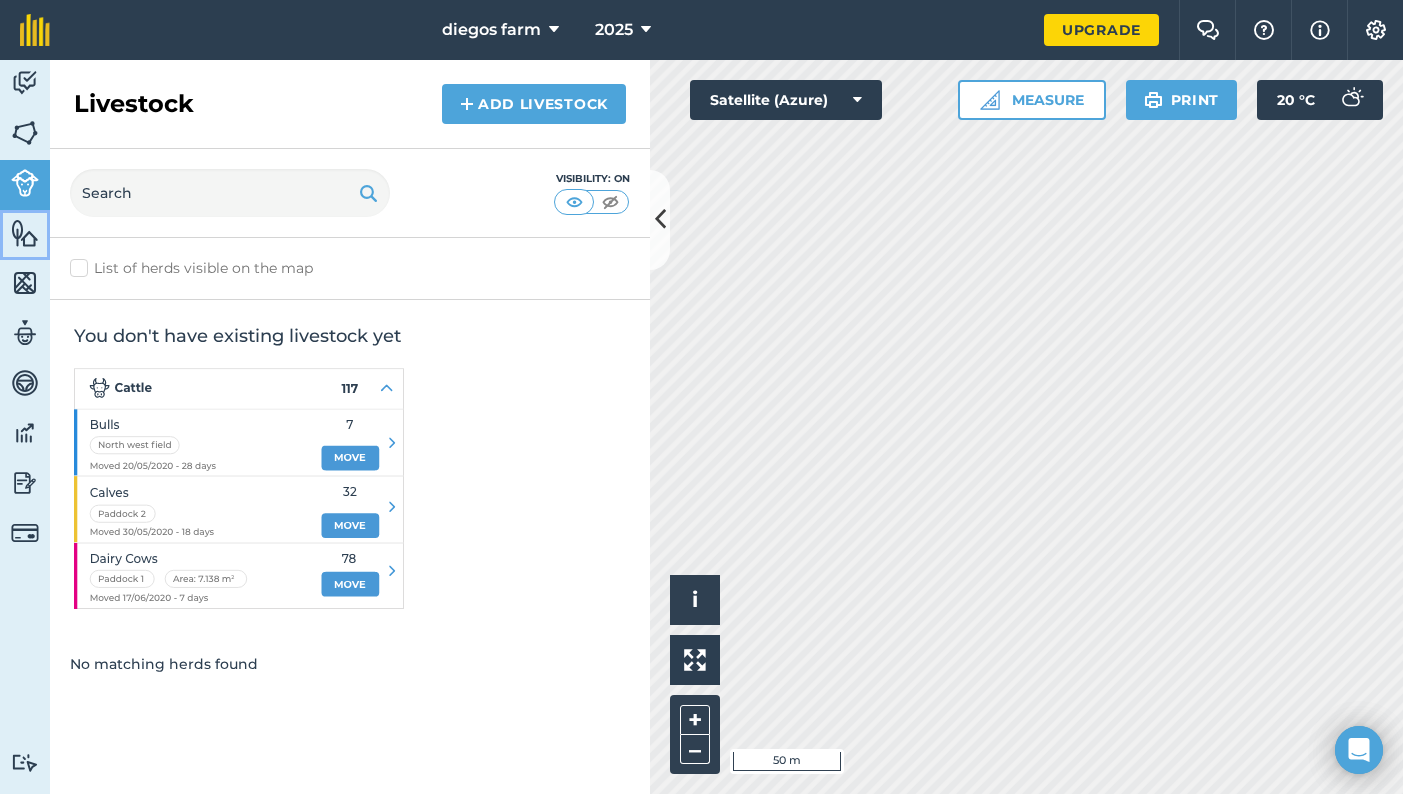 click at bounding box center [25, 233] 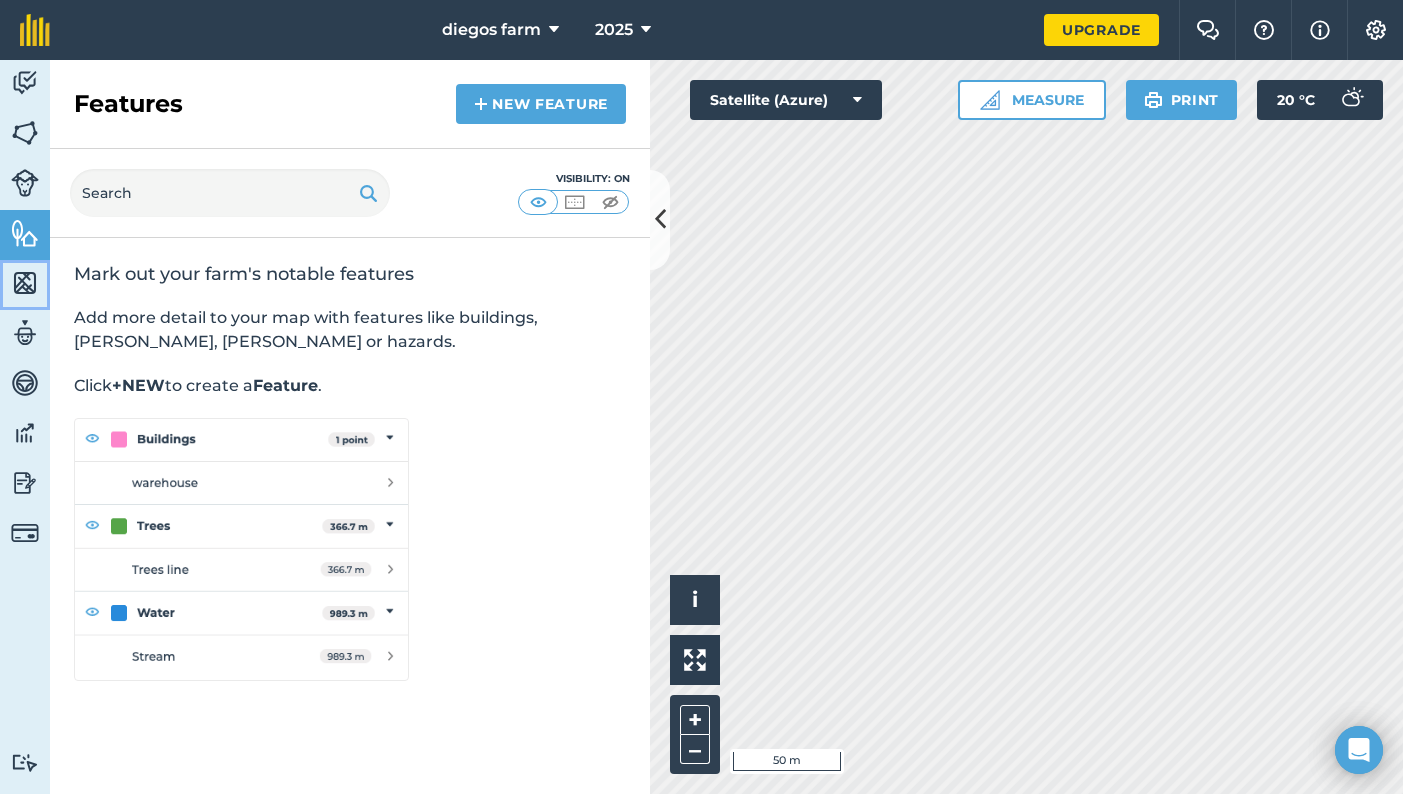 click at bounding box center [25, 283] 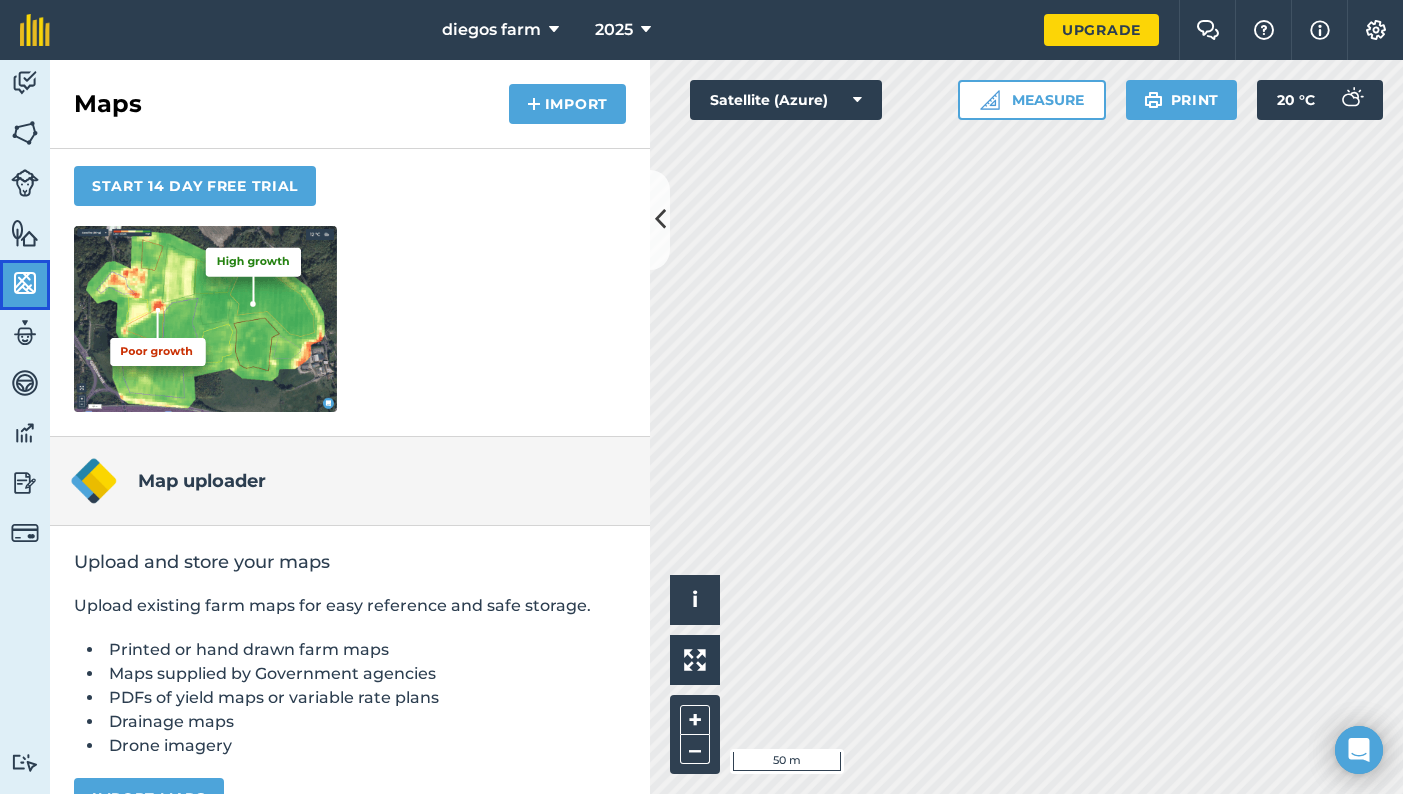 scroll, scrollTop: 283, scrollLeft: 0, axis: vertical 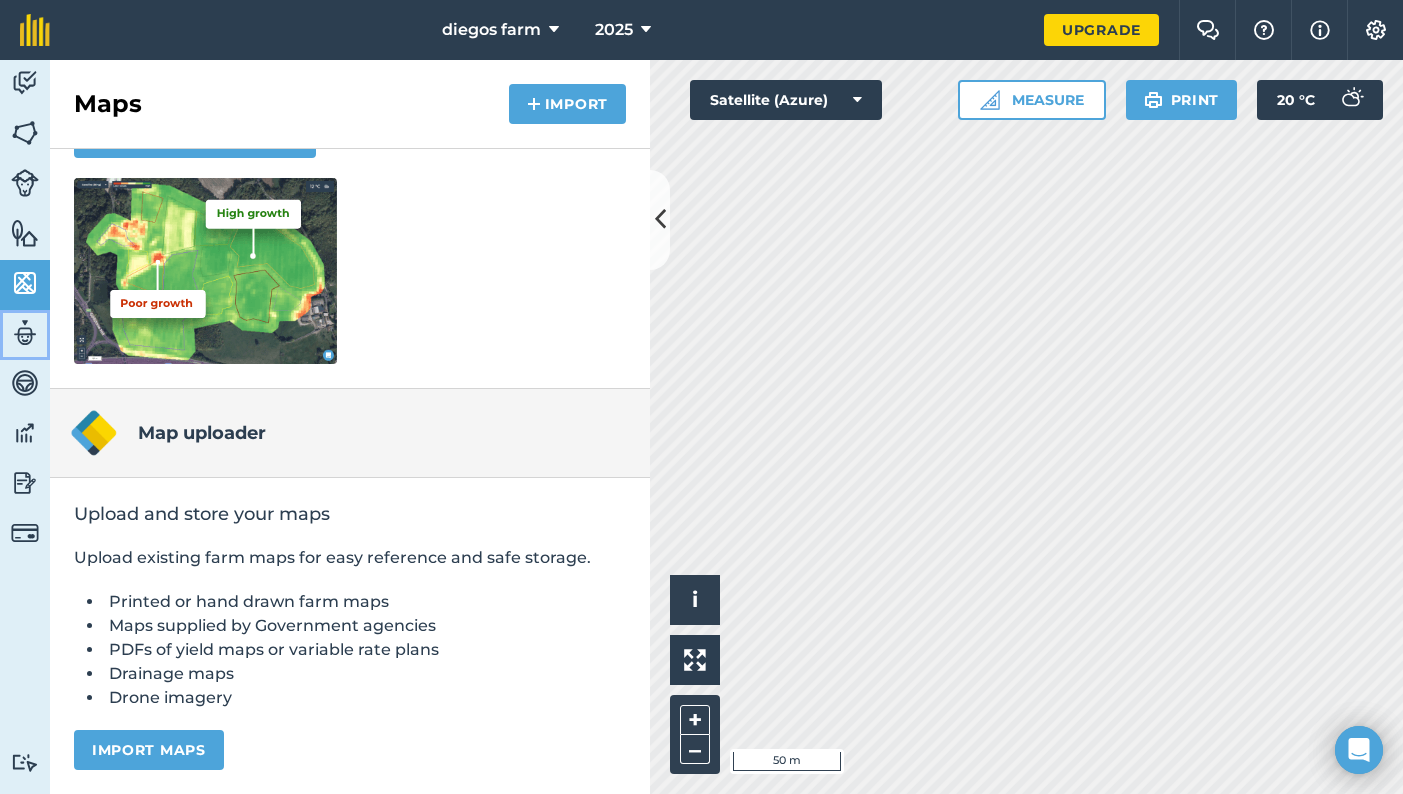 click at bounding box center (25, 333) 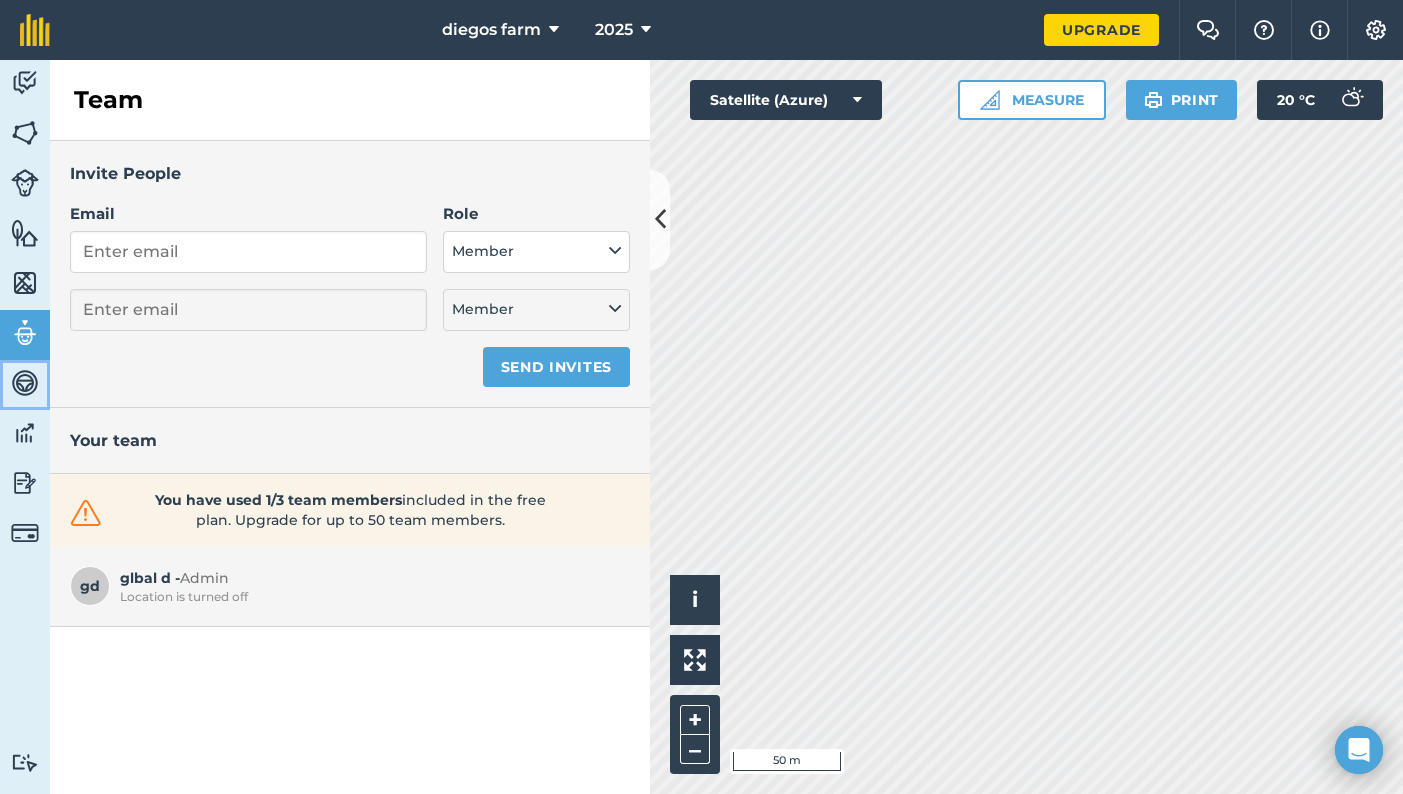 click at bounding box center (25, 383) 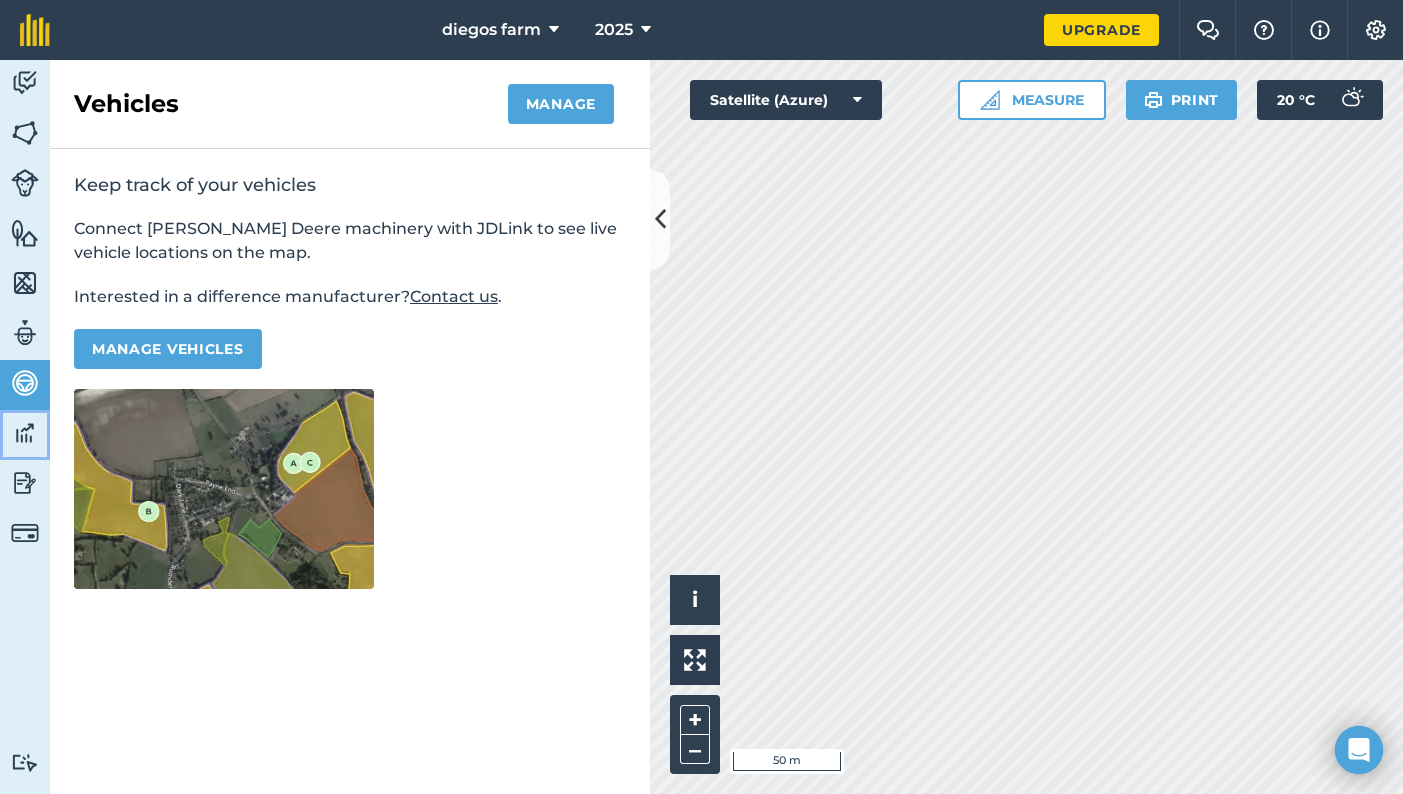 click at bounding box center [25, 433] 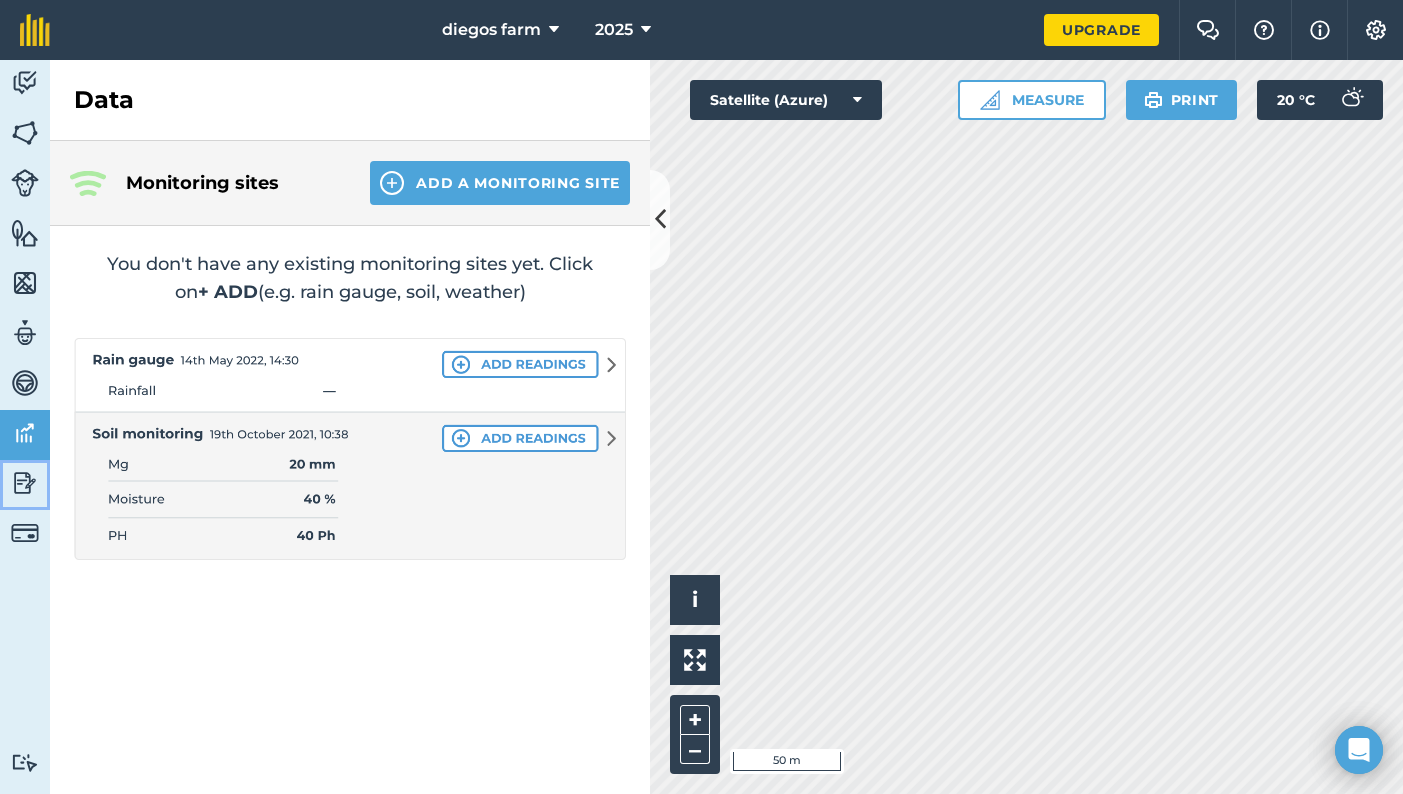 click at bounding box center (25, 483) 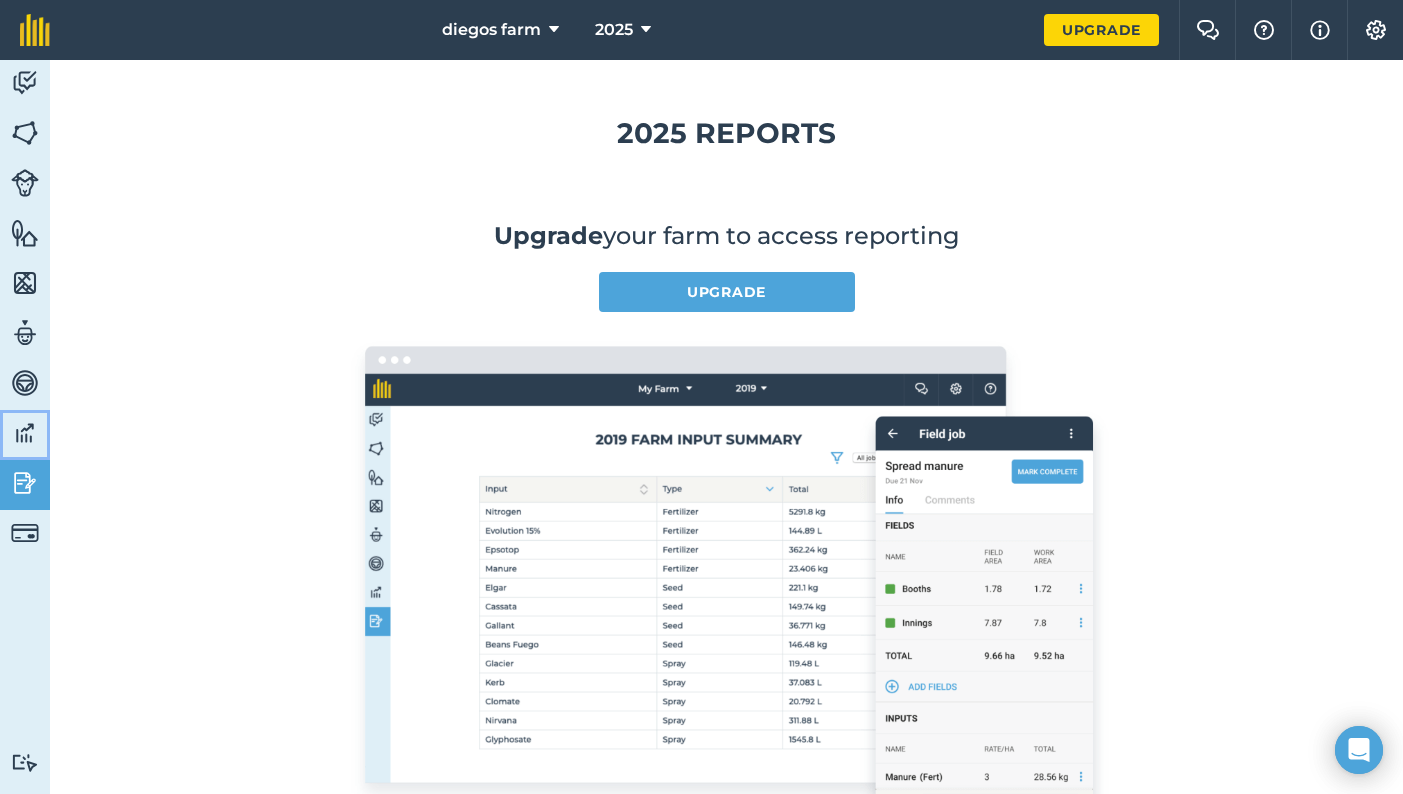 click at bounding box center (25, 433) 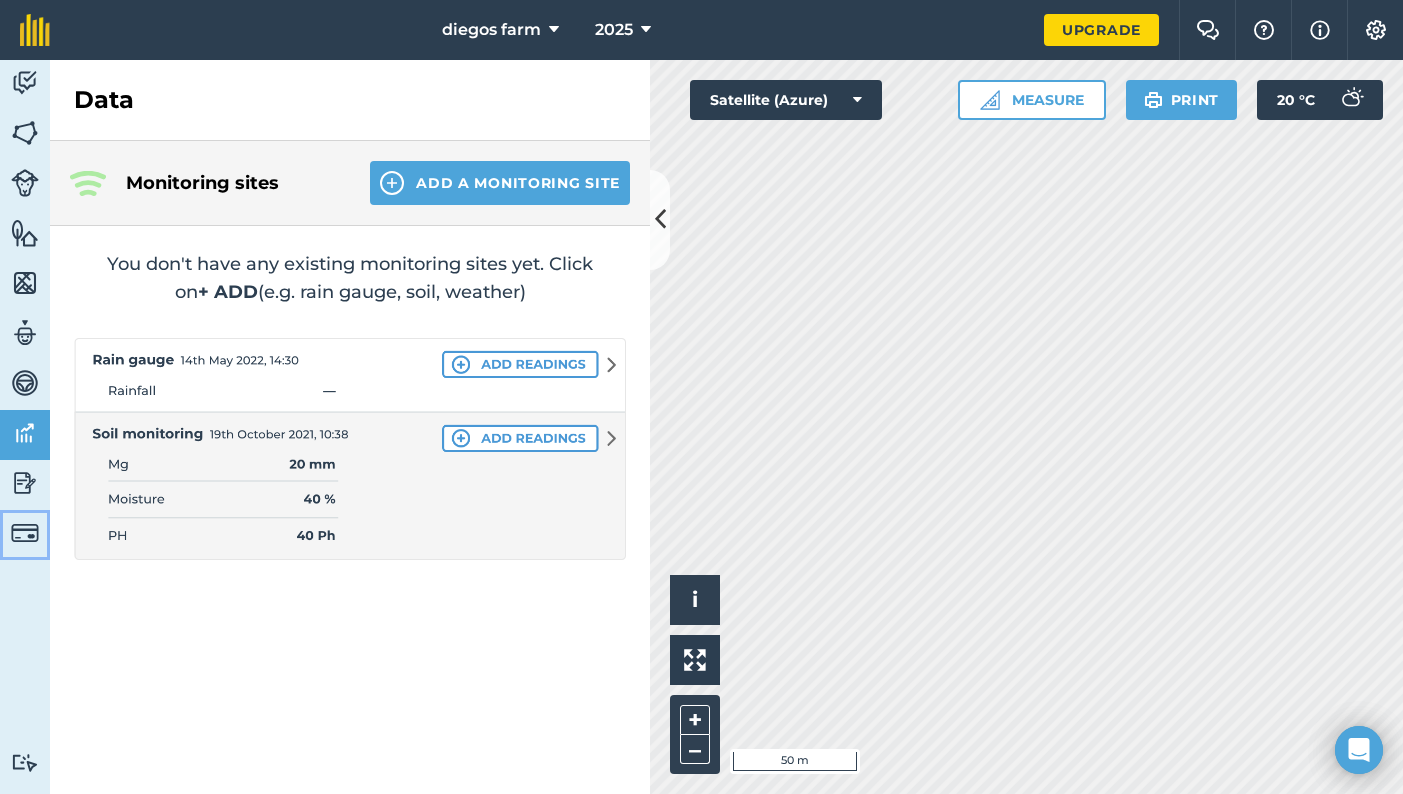 click at bounding box center (25, 533) 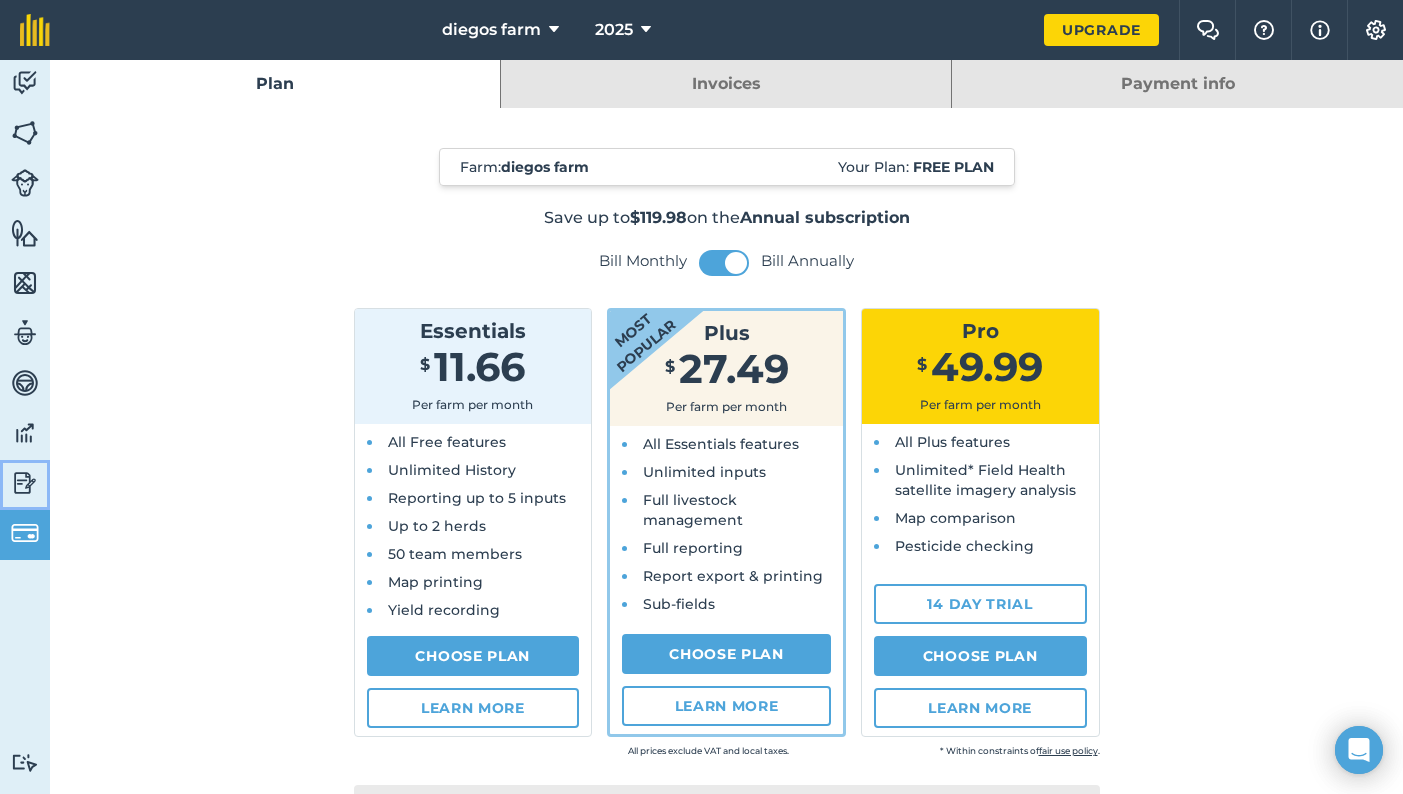 click at bounding box center (25, 483) 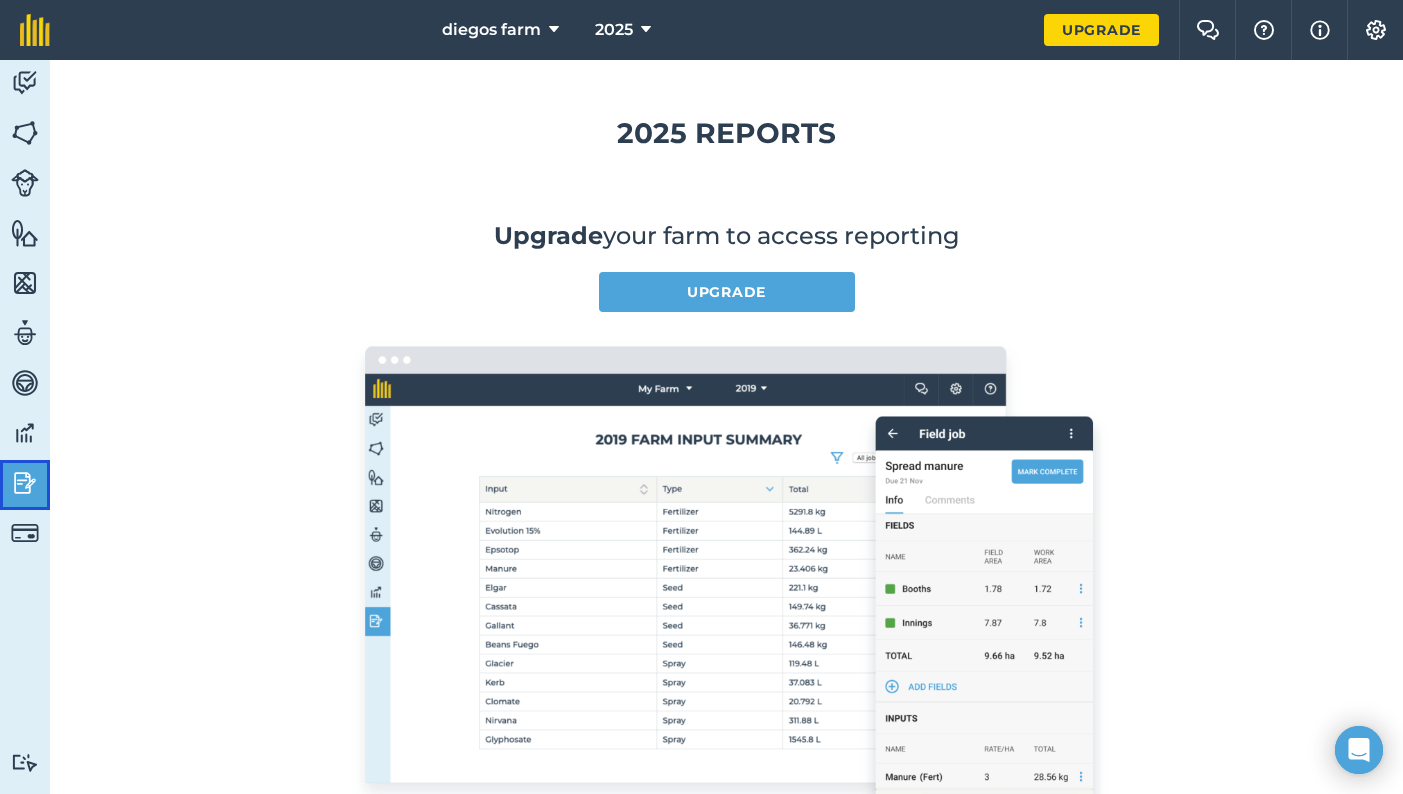 click on "Reporting" at bounding box center (25, 485) 